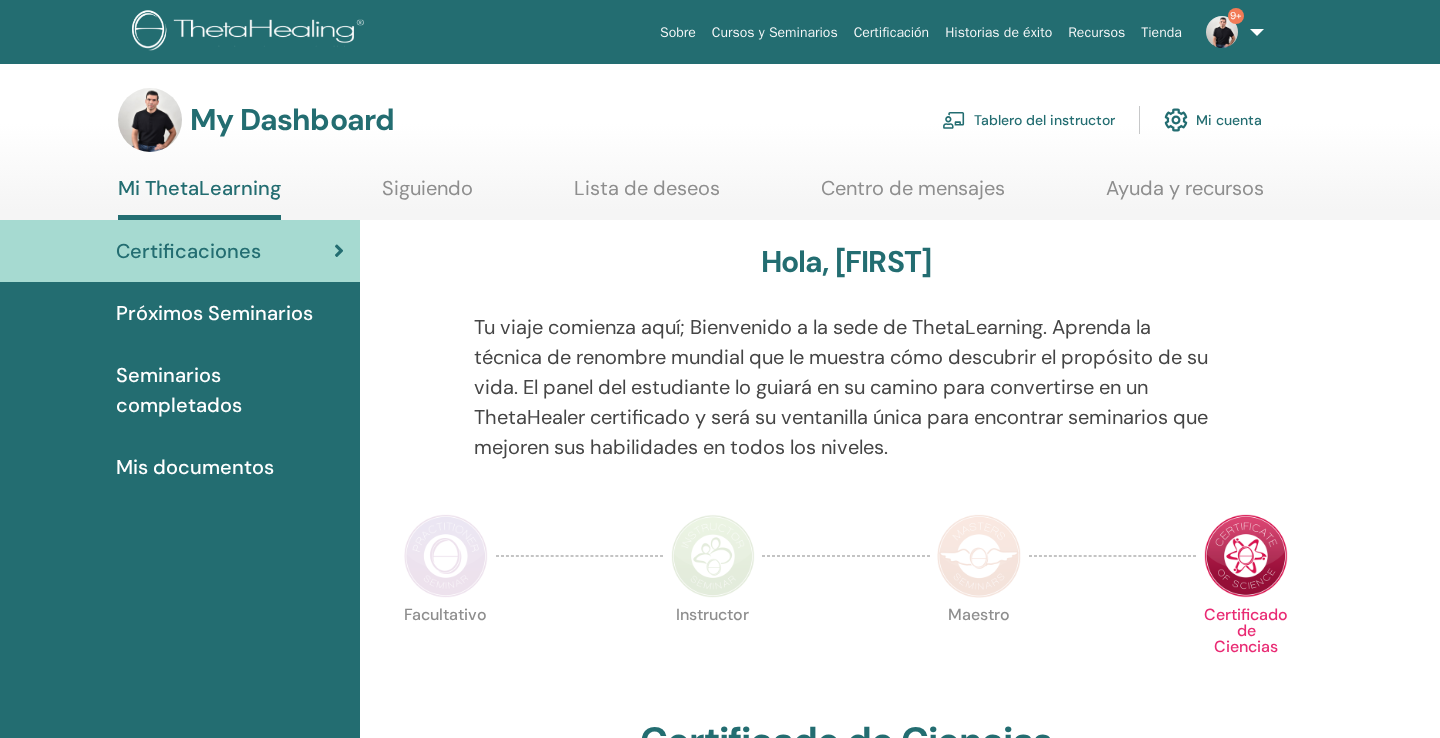 scroll, scrollTop: 0, scrollLeft: 0, axis: both 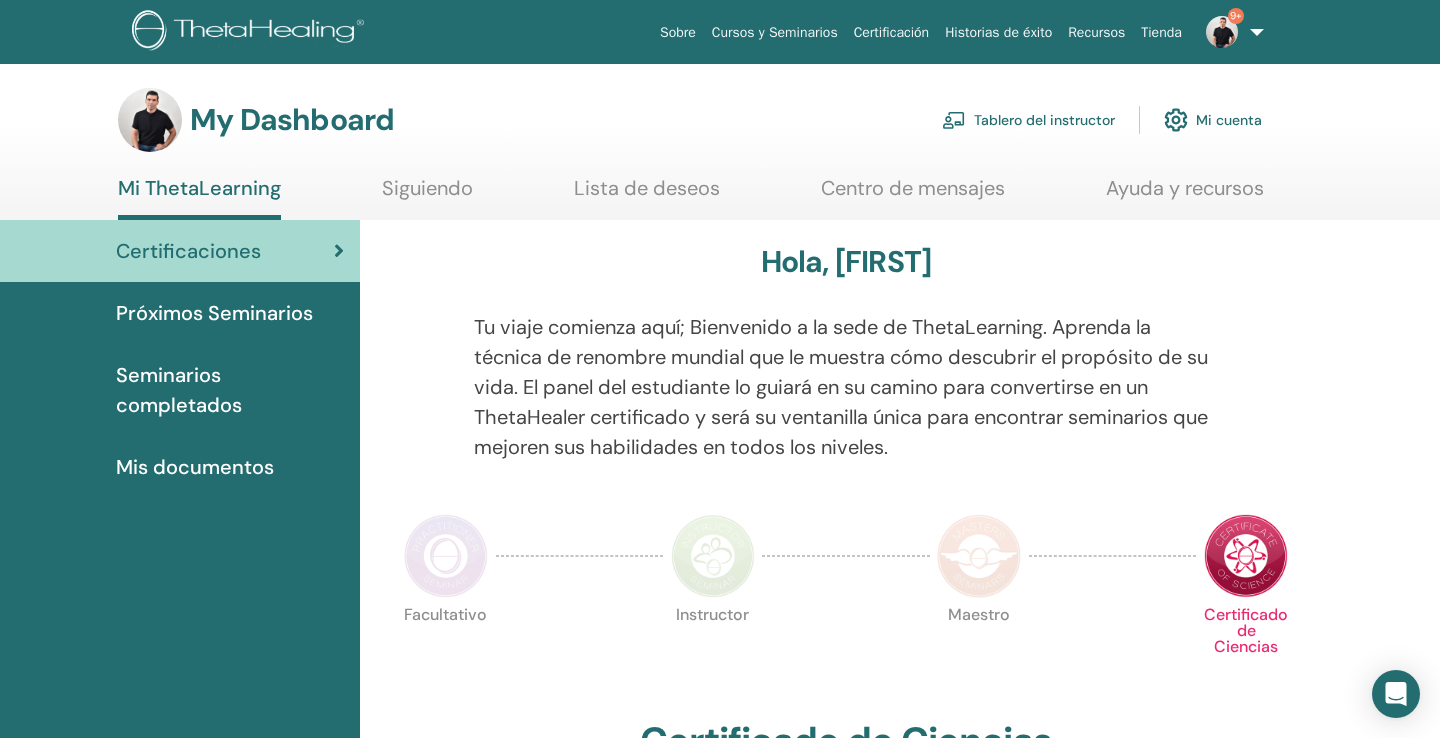 click on "Tablero del instructor" at bounding box center [1028, 120] 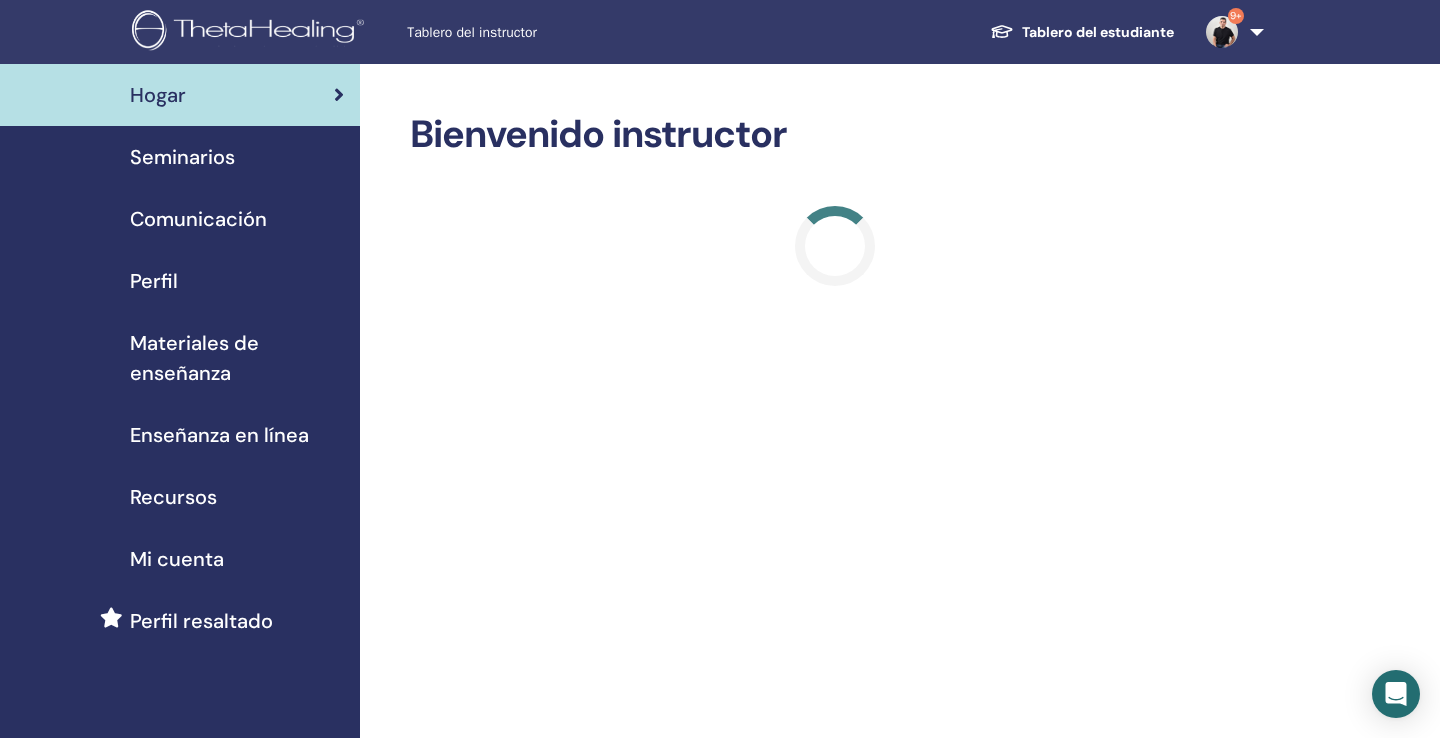 scroll, scrollTop: 0, scrollLeft: 0, axis: both 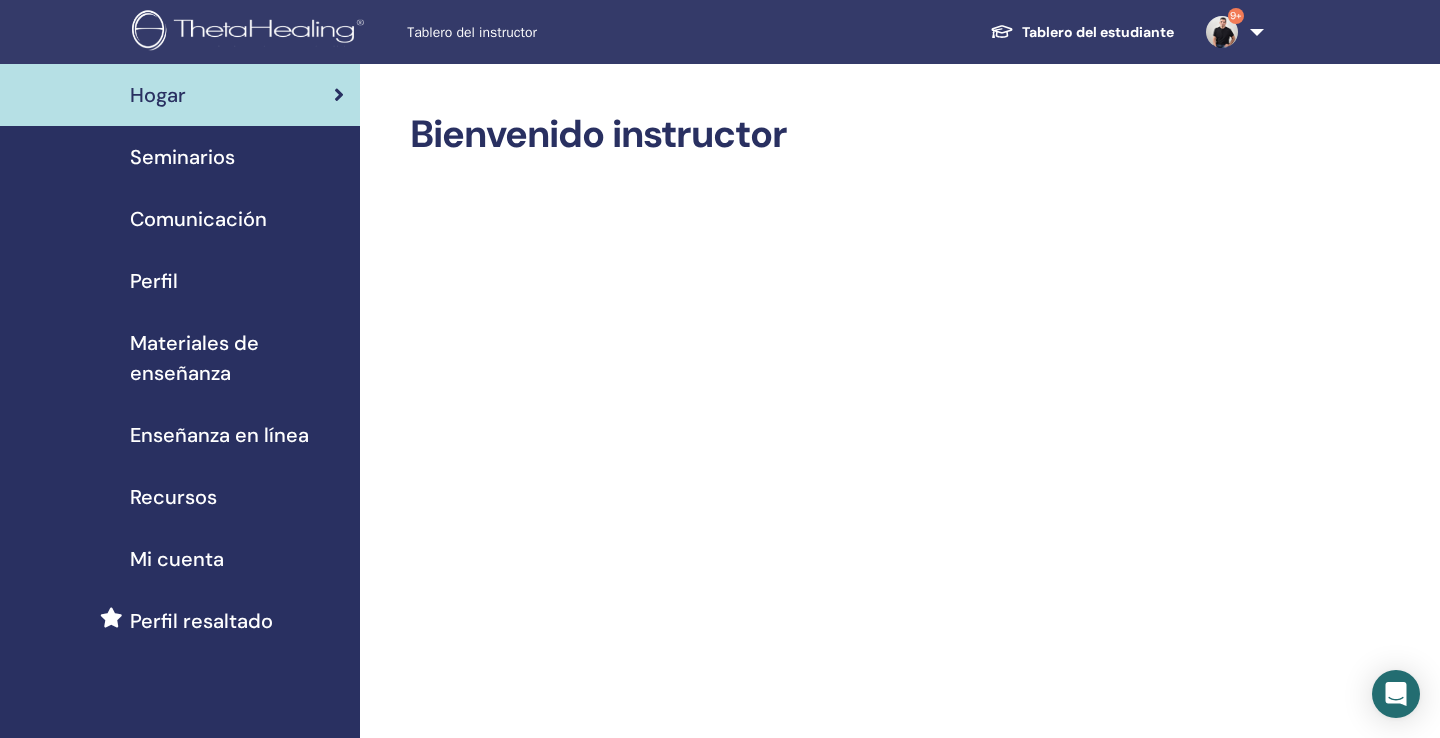 click on "Seminarios" at bounding box center (182, 157) 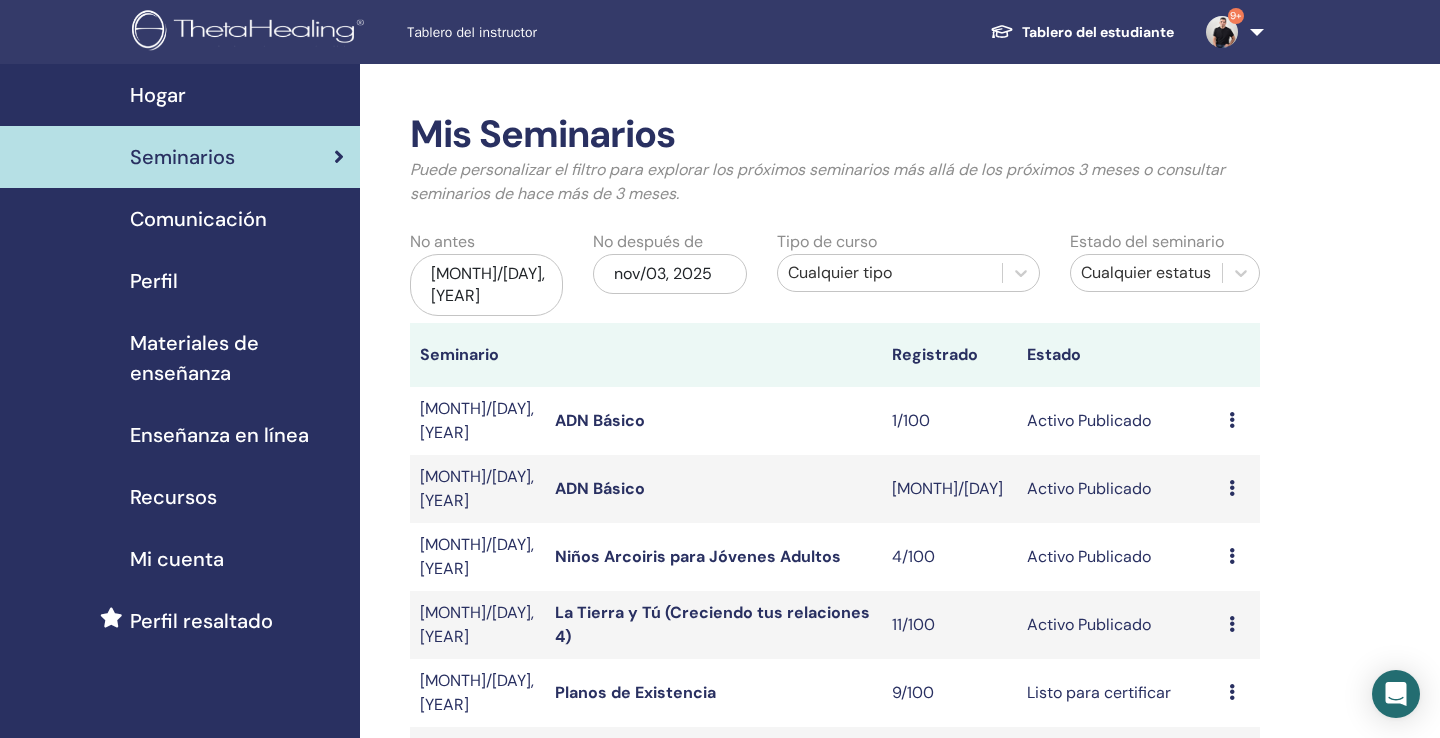 scroll, scrollTop: 57, scrollLeft: 0, axis: vertical 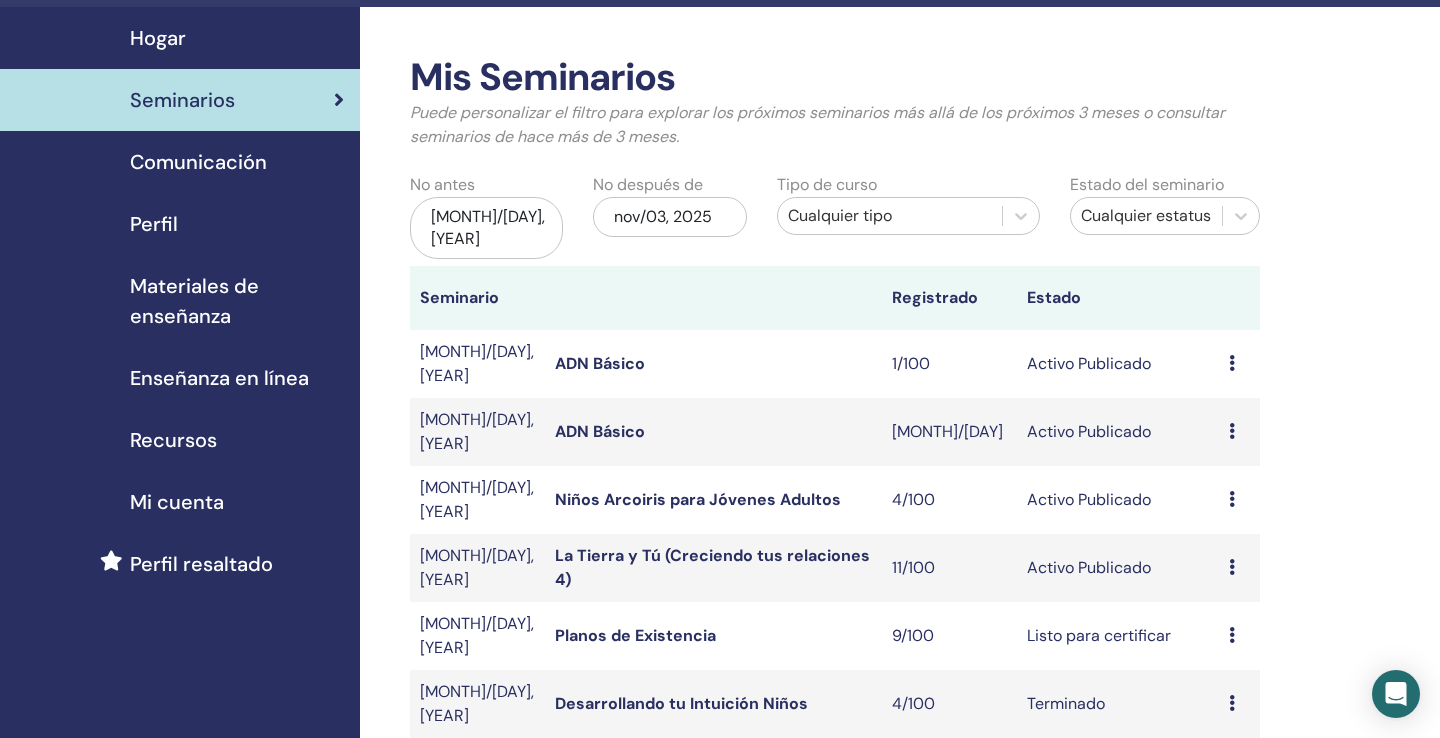 click on "La Tierra y Tú (Creciendo tus relaciones 4)" at bounding box center (712, 567) 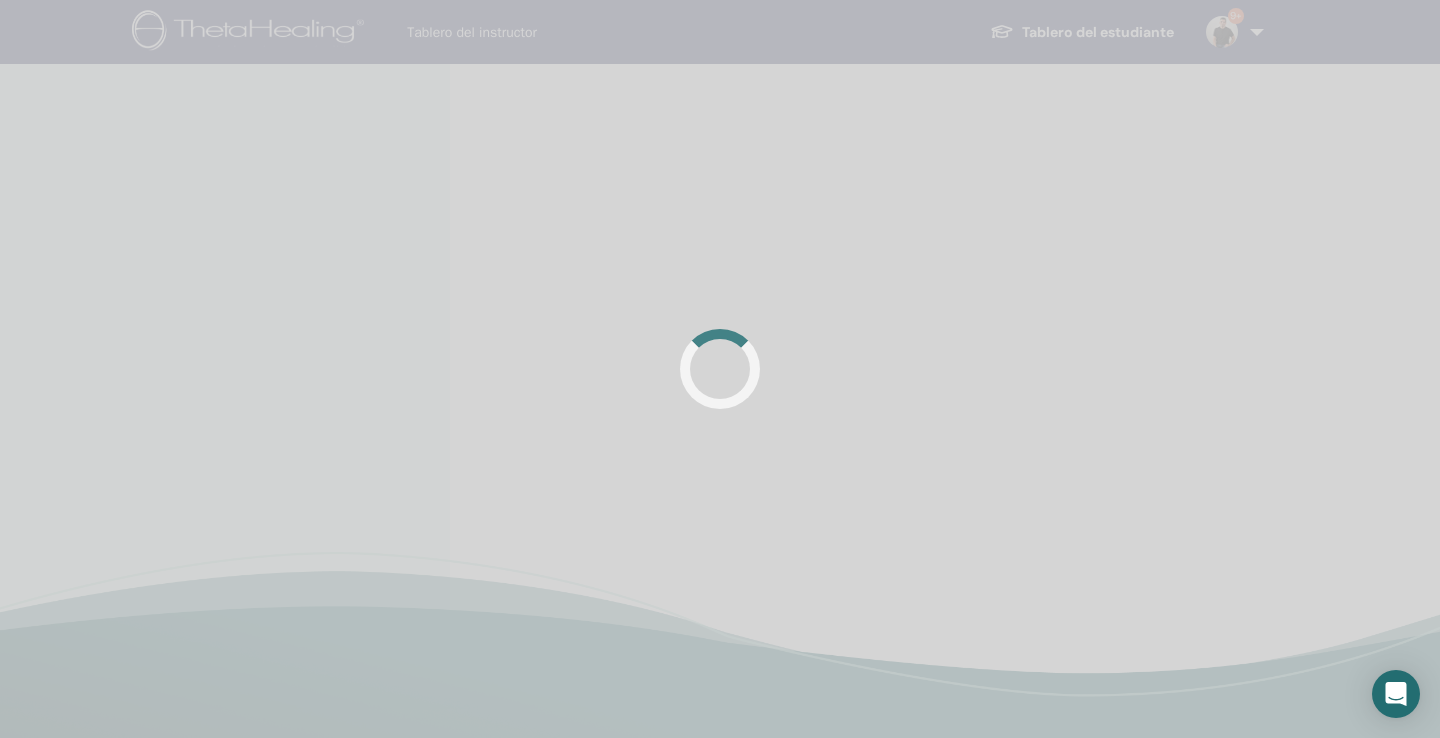 scroll, scrollTop: 0, scrollLeft: 0, axis: both 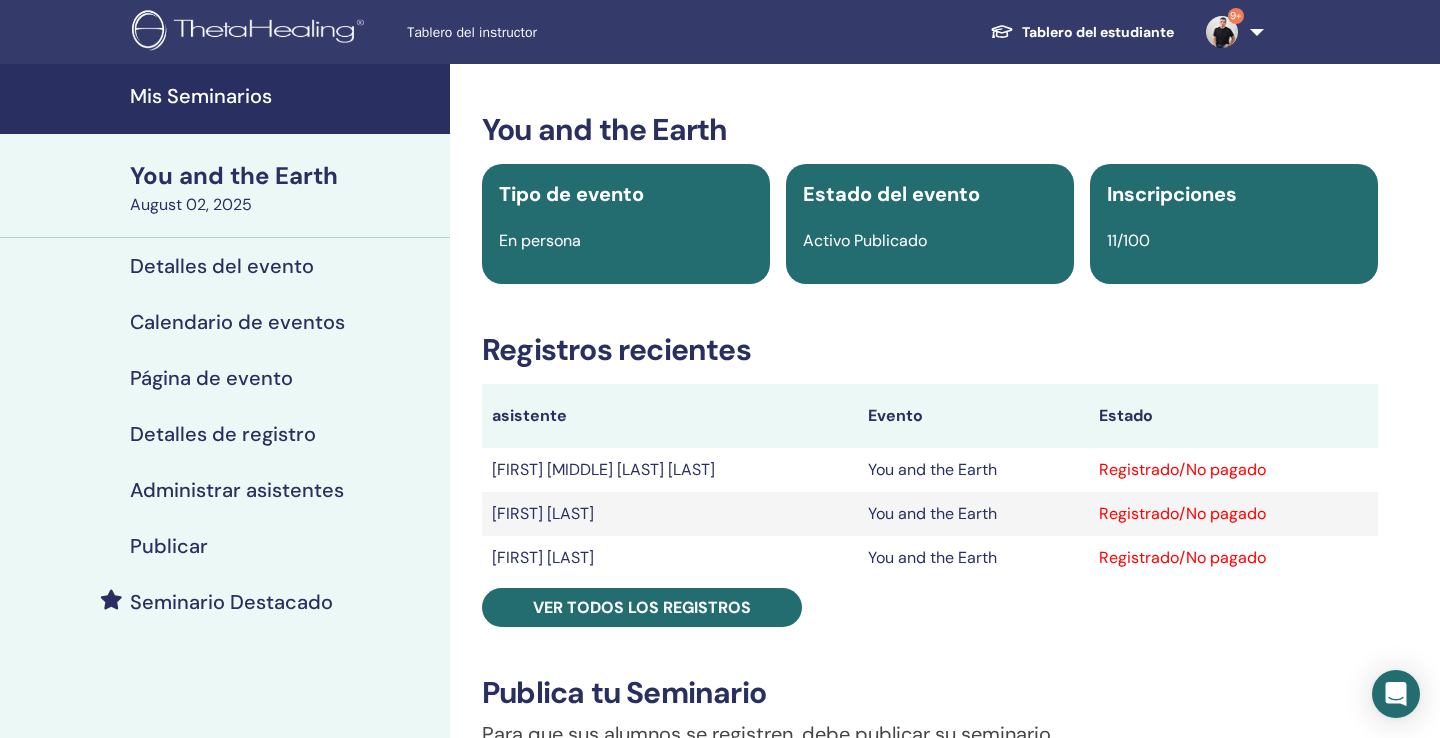 click on "Administrar asistentes" at bounding box center (237, 490) 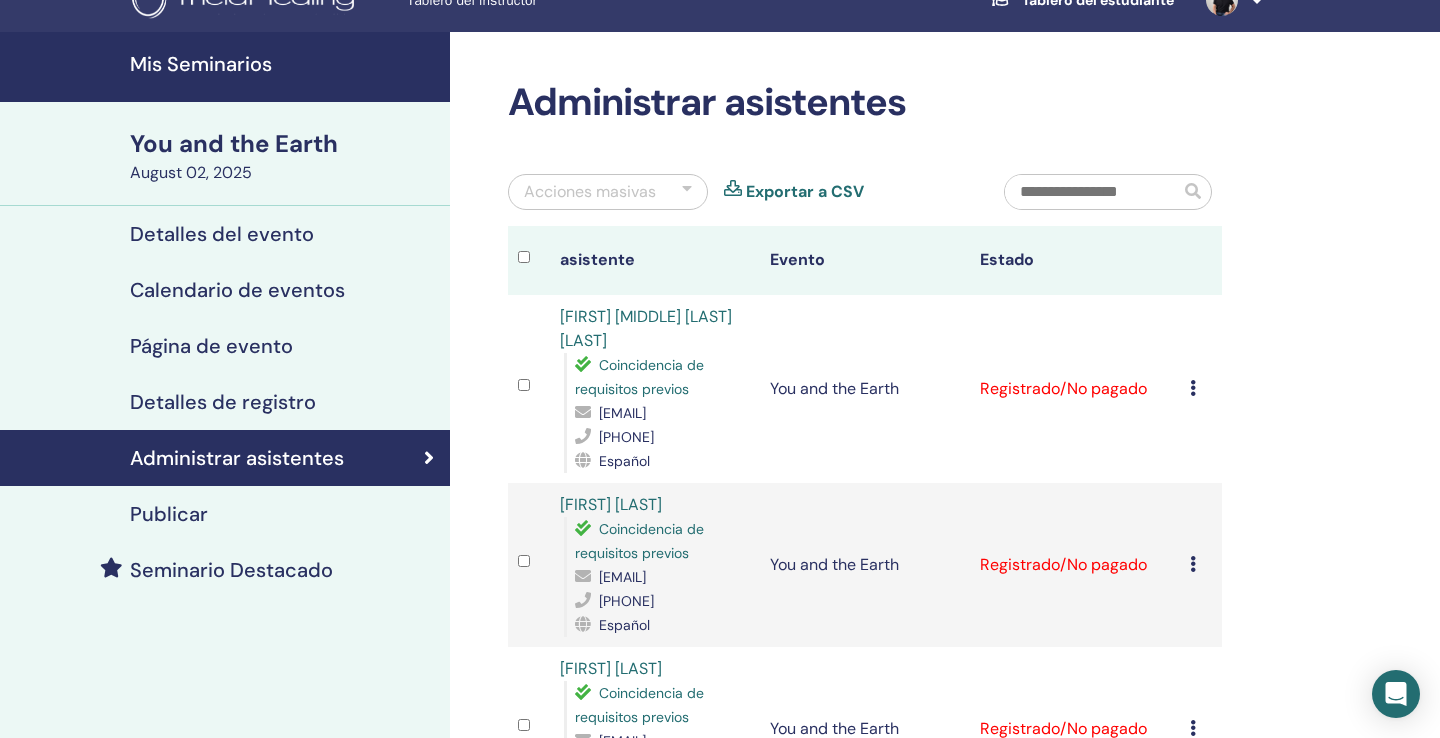 scroll, scrollTop: 31, scrollLeft: 0, axis: vertical 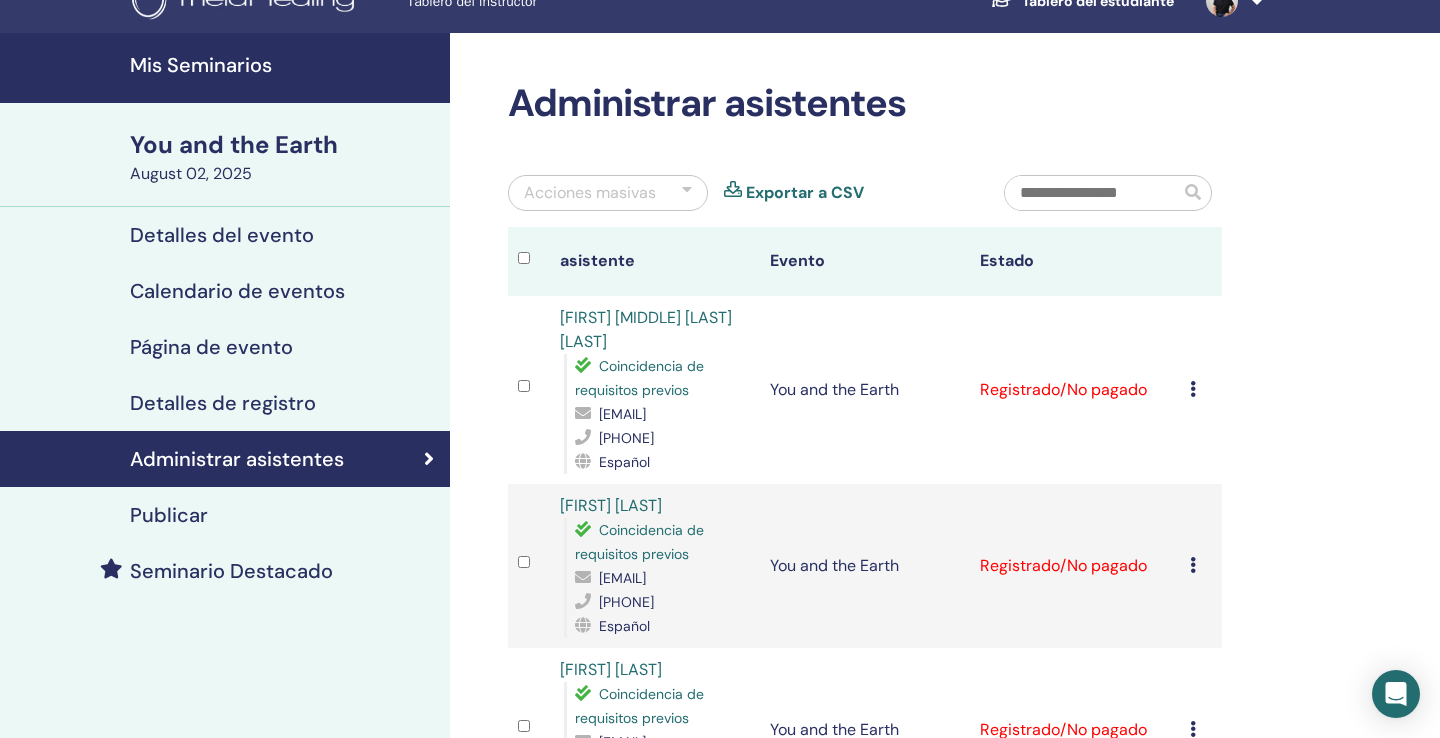 click at bounding box center [687, 193] 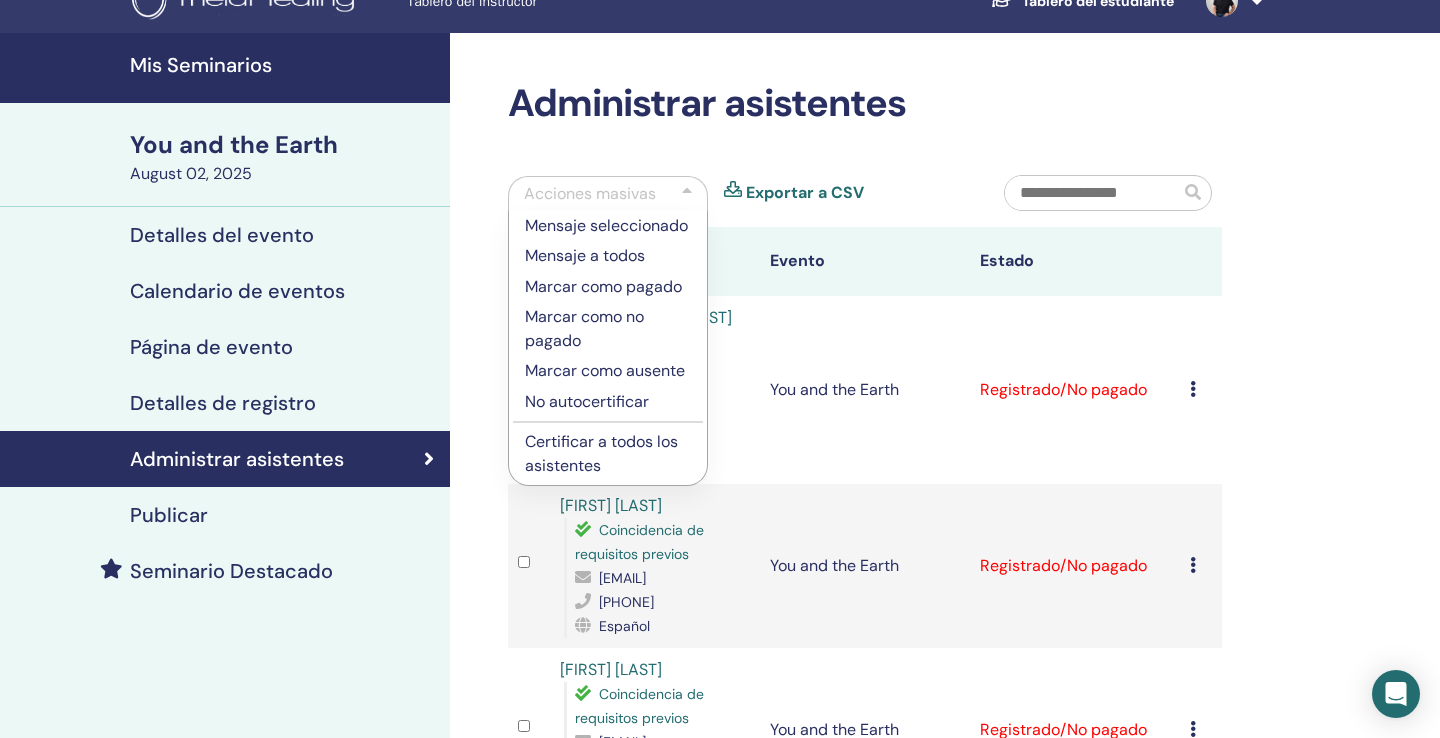 click on "Certificar a todos los asistentes" at bounding box center [608, 454] 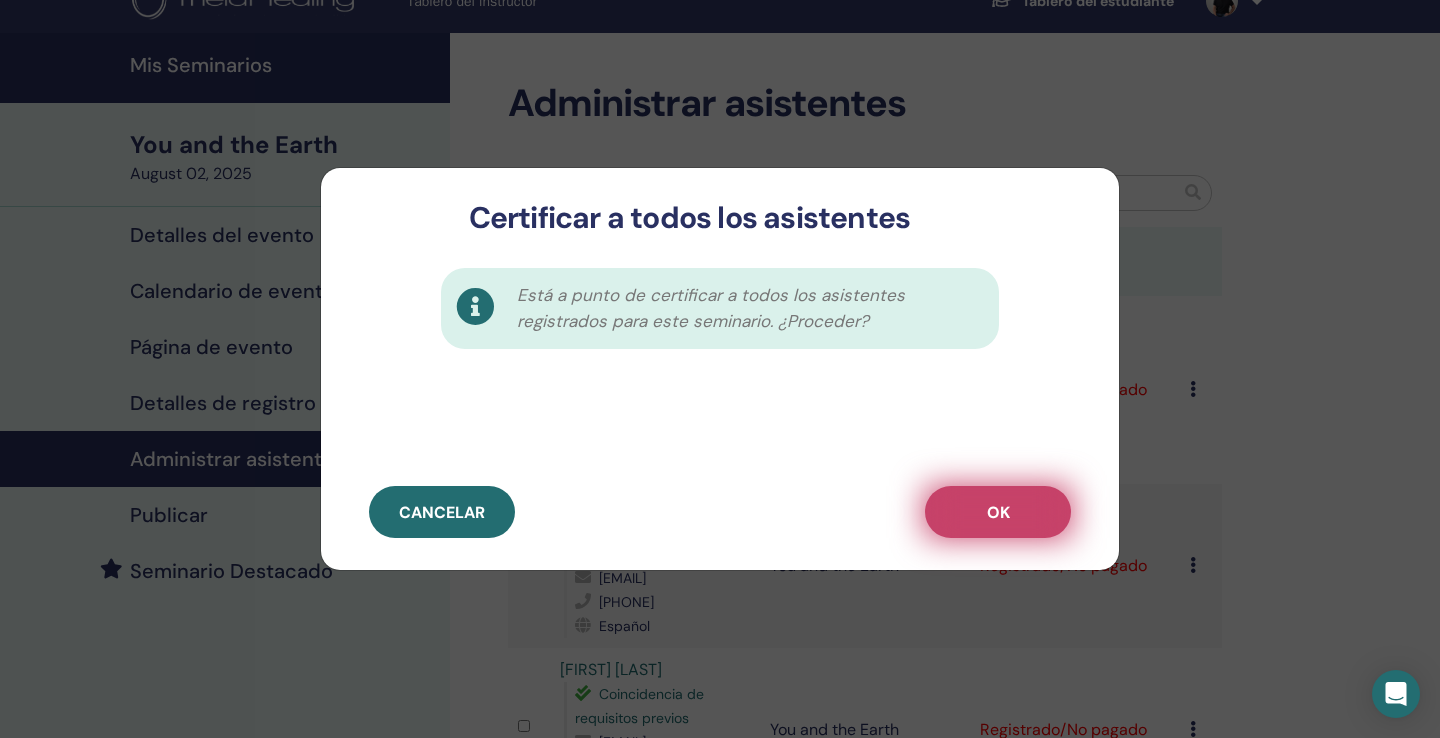 click on "OK" at bounding box center [998, 512] 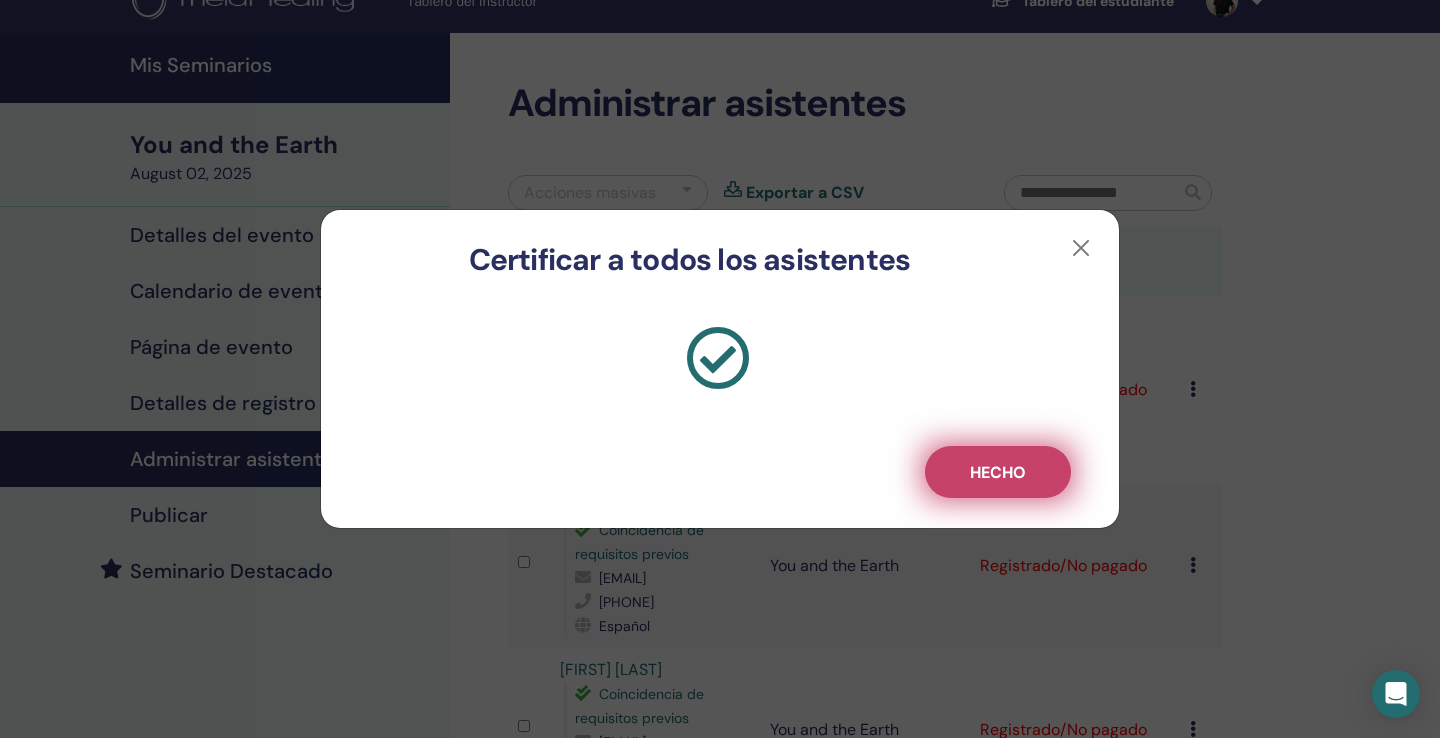 click on "Hecho" at bounding box center [998, 472] 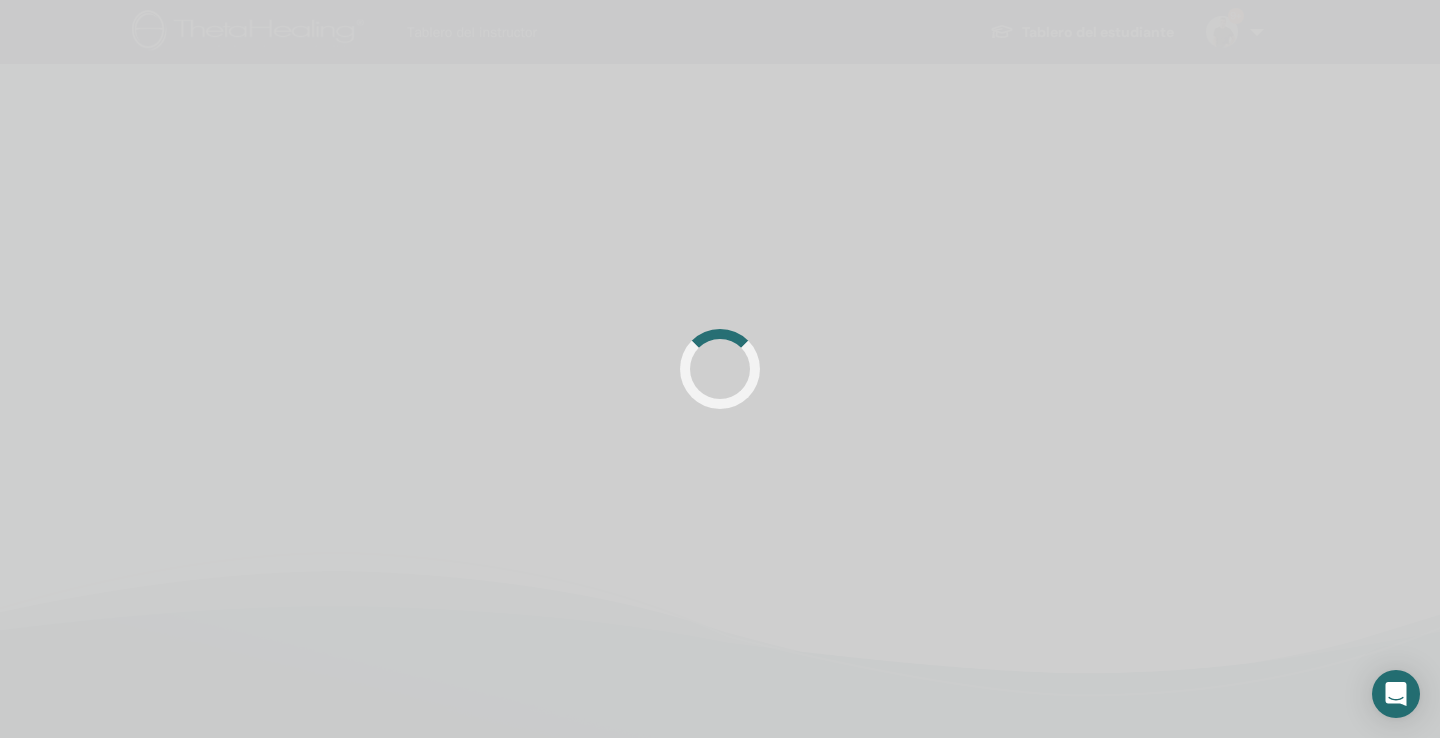 scroll, scrollTop: 31, scrollLeft: 0, axis: vertical 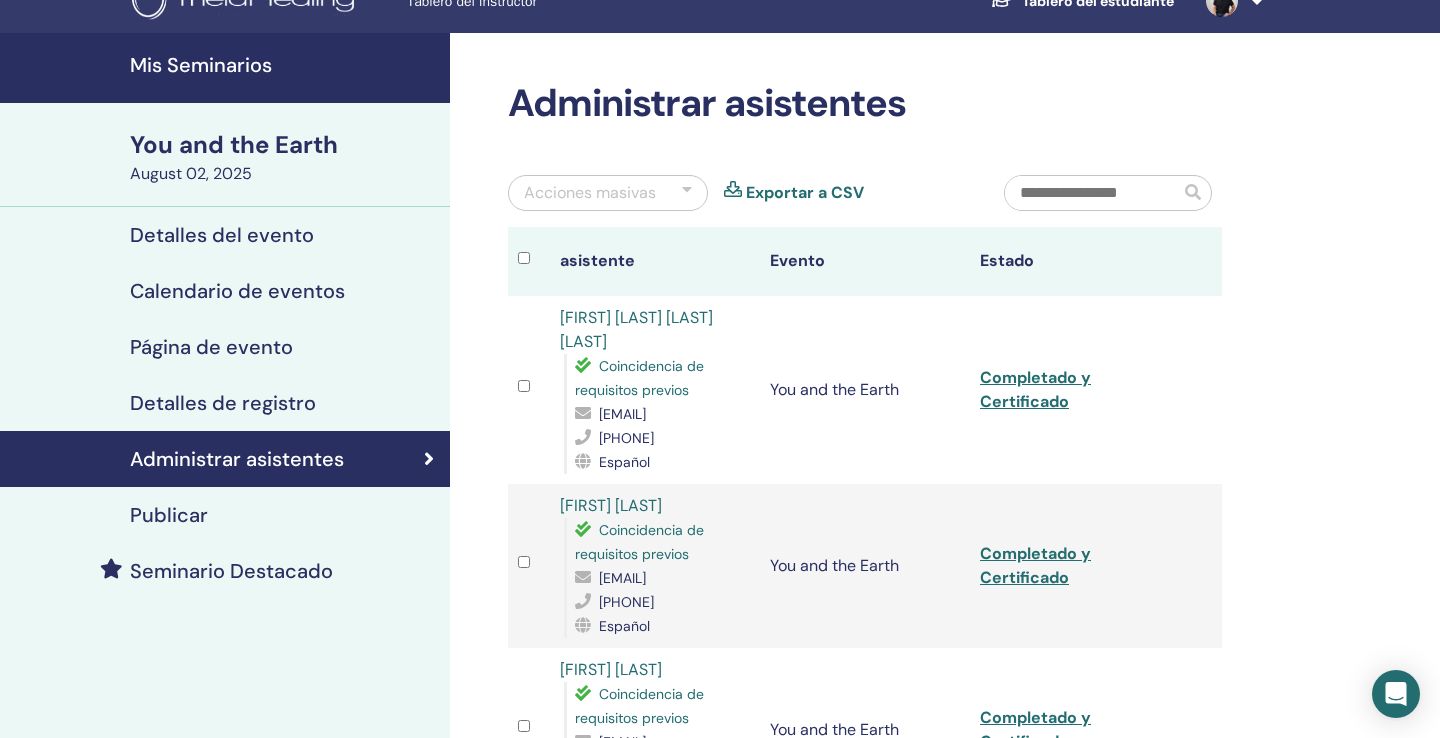 click on "Mis Seminarios" at bounding box center (284, 65) 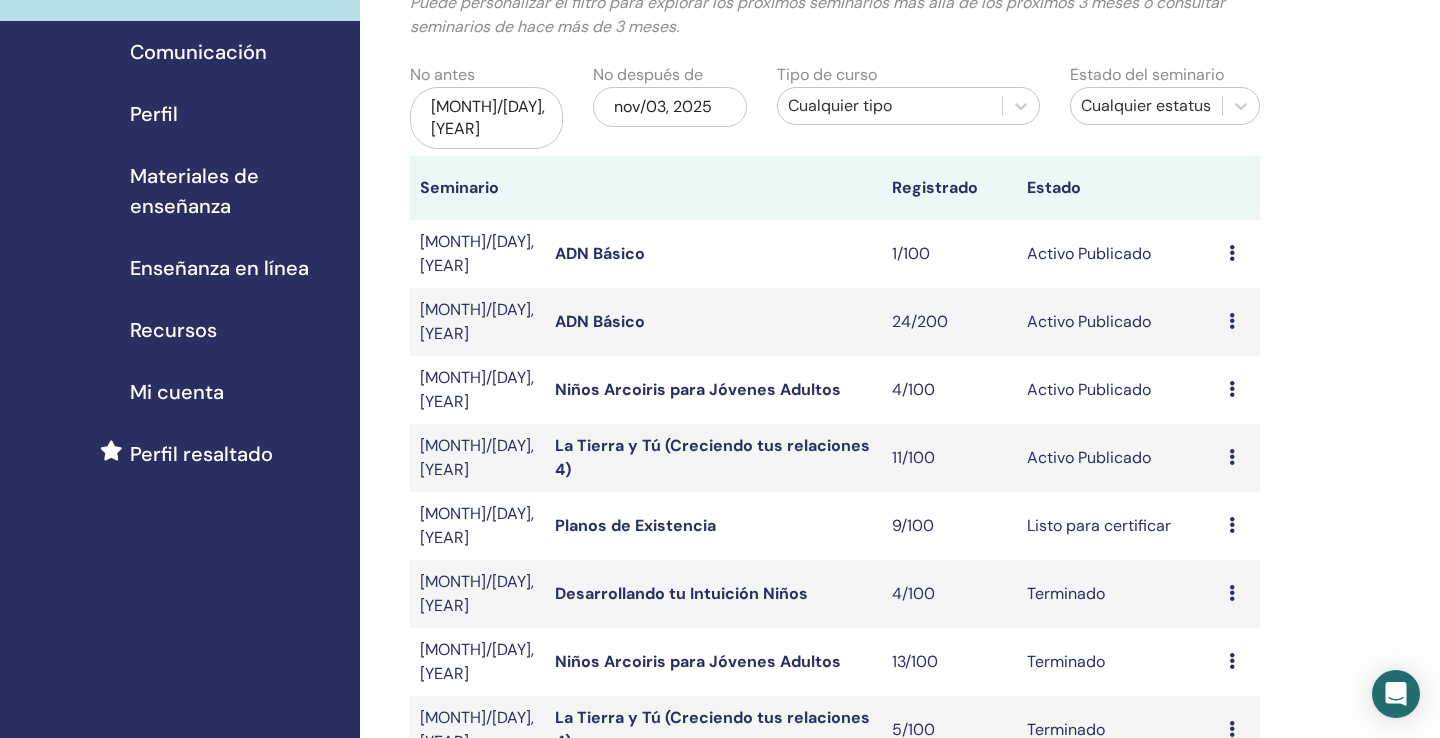 scroll, scrollTop: 171, scrollLeft: 0, axis: vertical 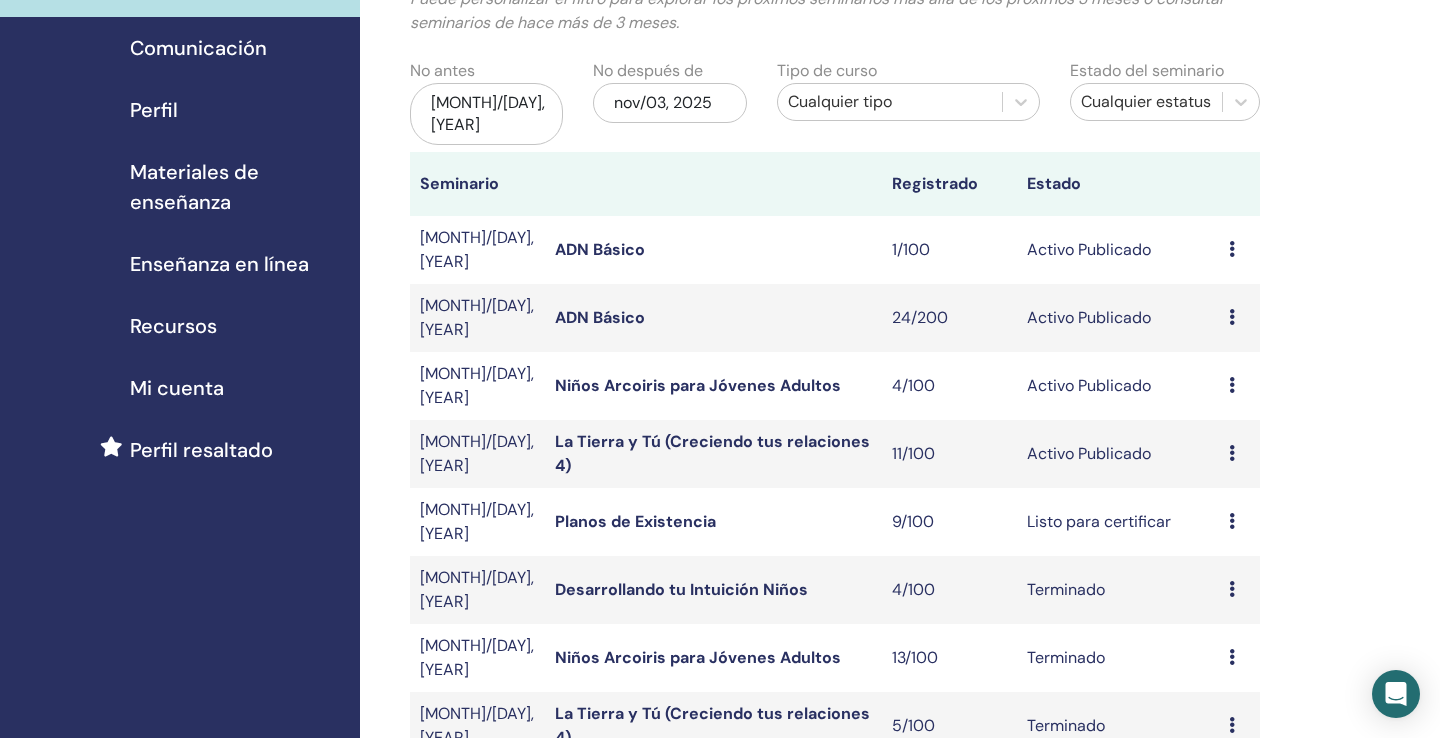 click on "Planos de Existencia" at bounding box center (635, 521) 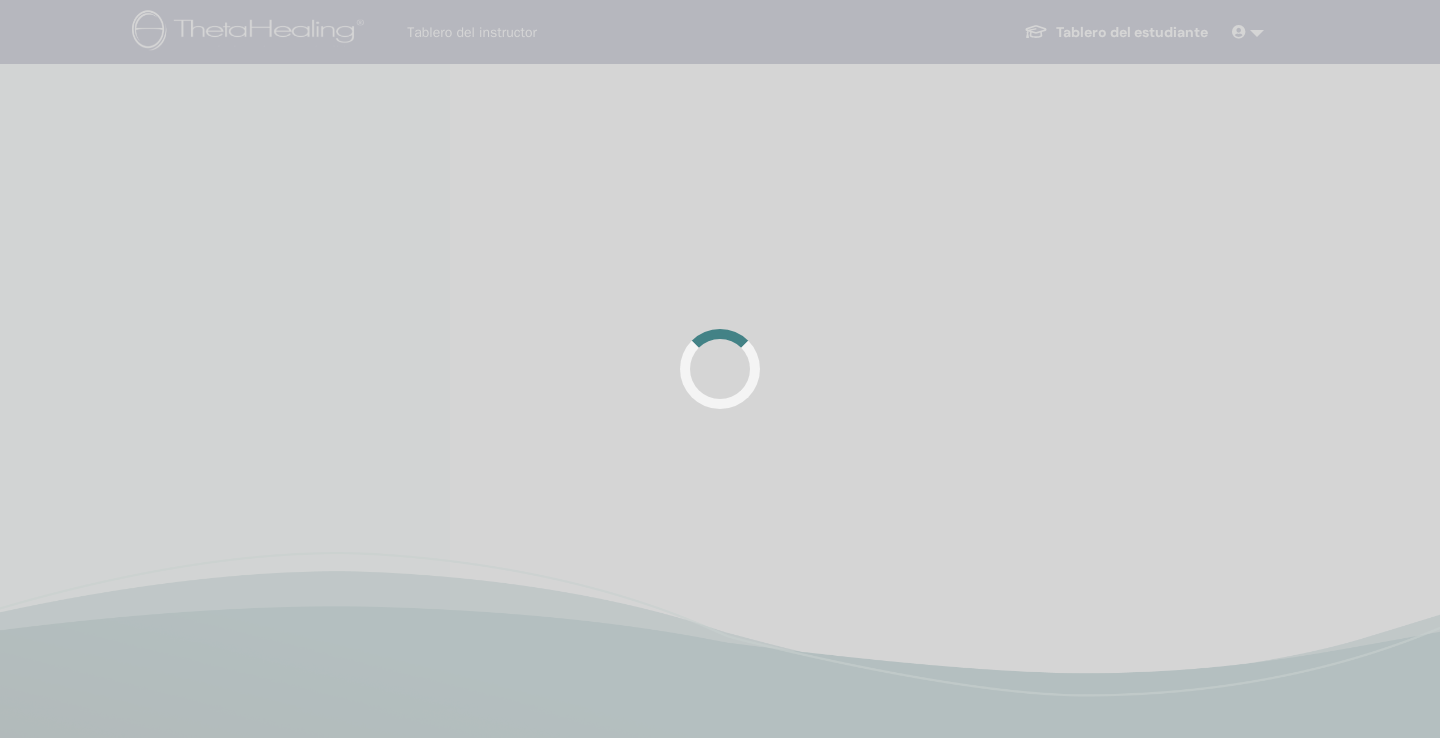scroll, scrollTop: 0, scrollLeft: 0, axis: both 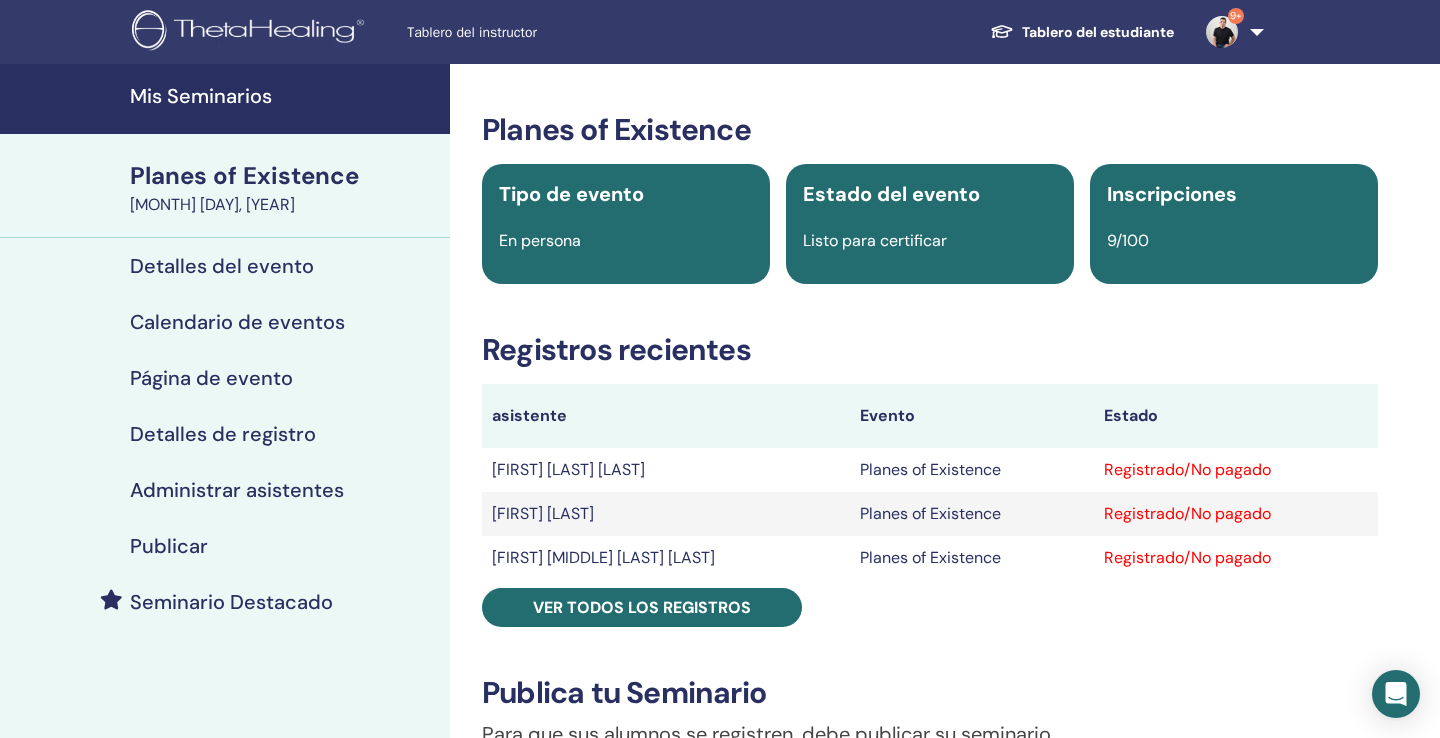 click on "Administrar asistentes" at bounding box center [237, 490] 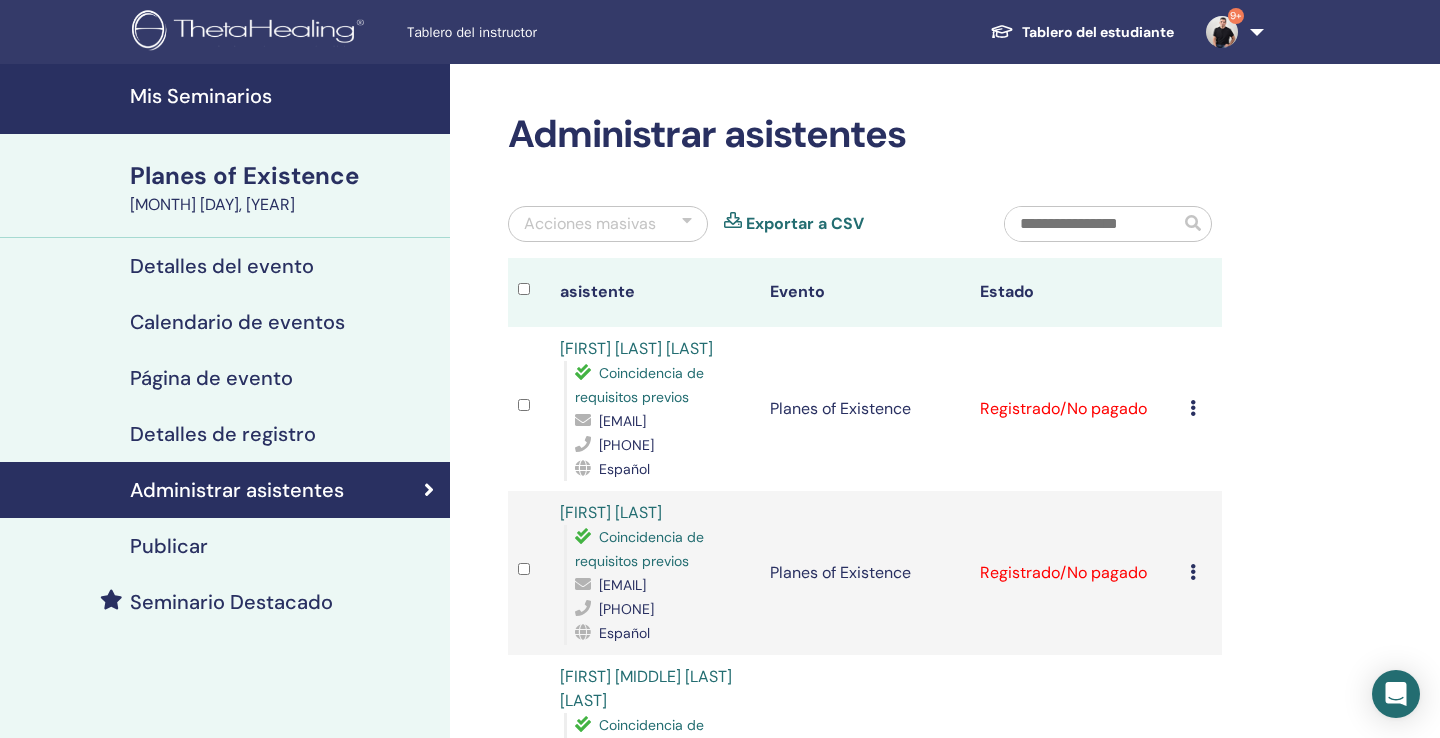 click at bounding box center [687, 224] 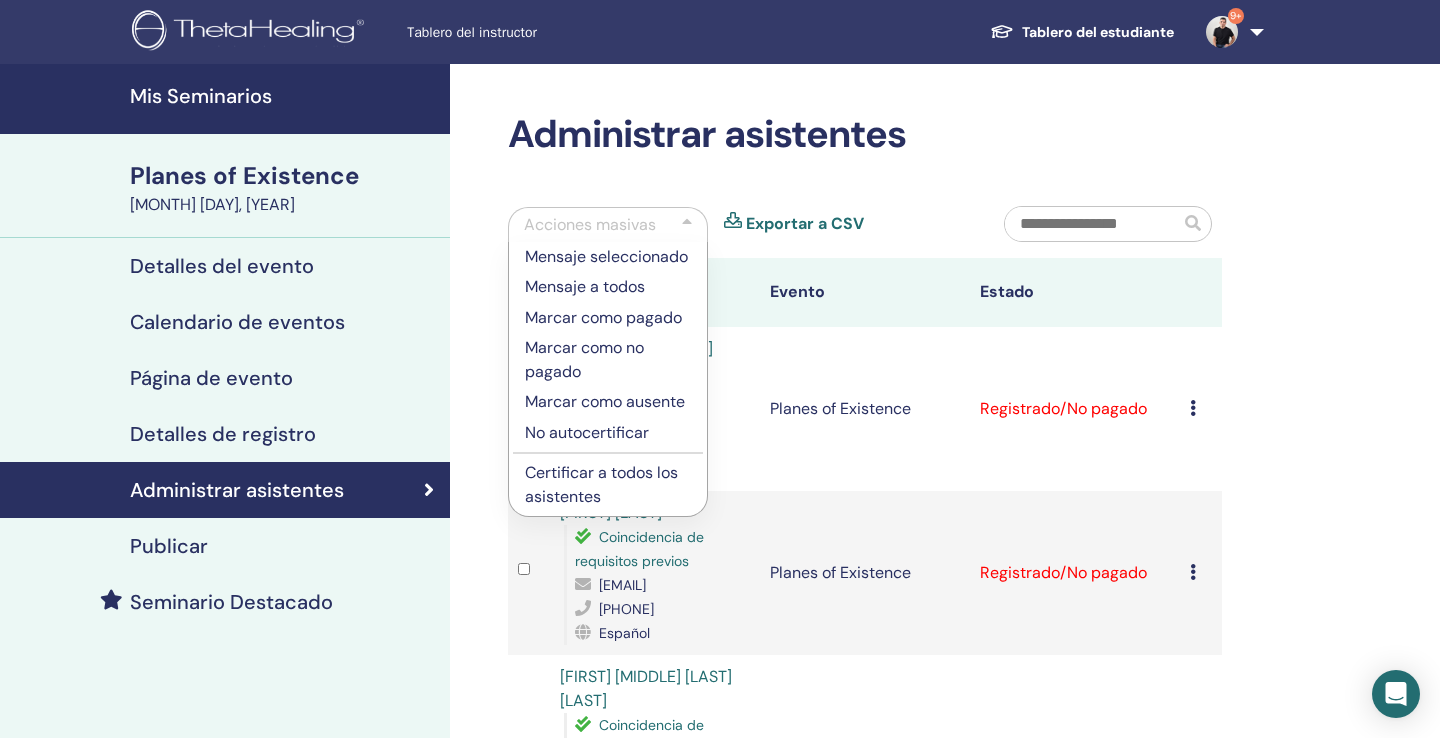 click on "Certificar a todos los asistentes" at bounding box center [608, 485] 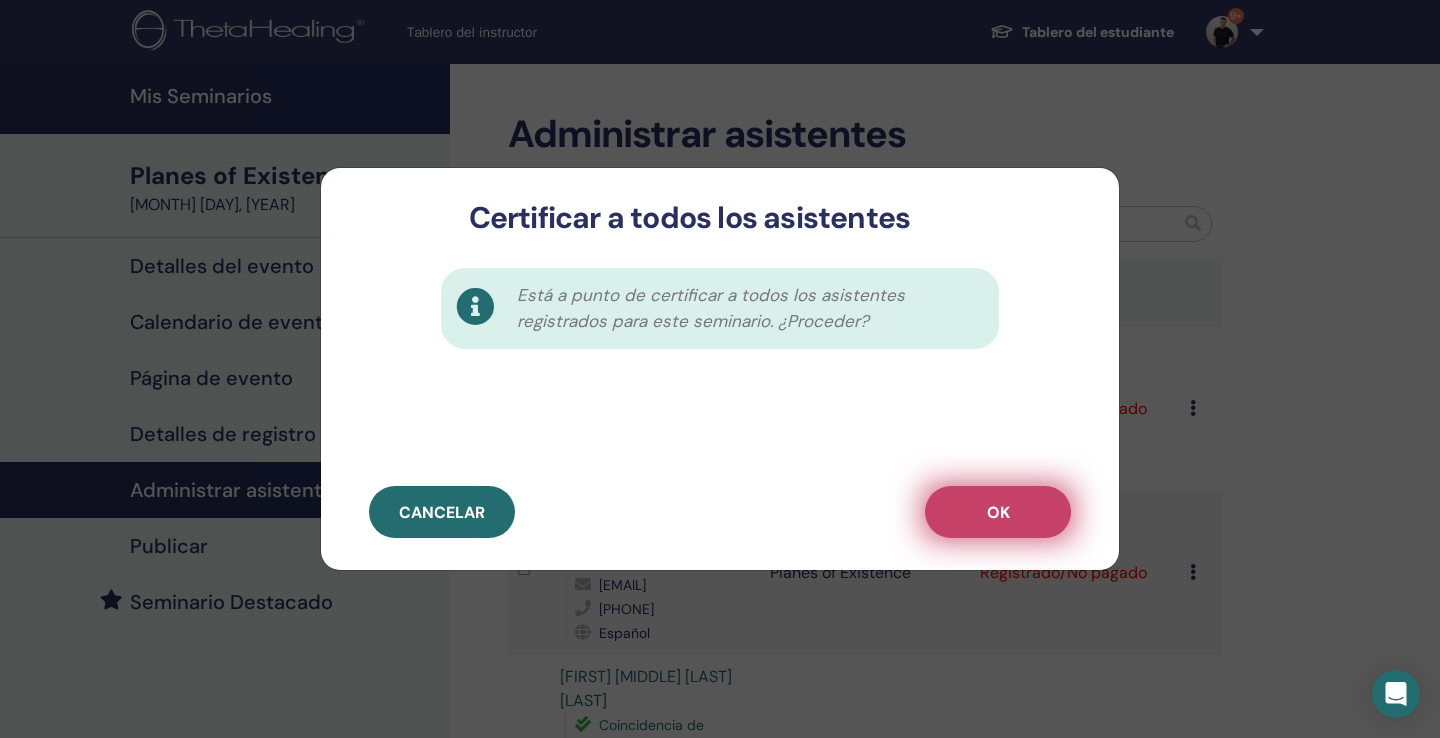 click on "OK" at bounding box center (998, 512) 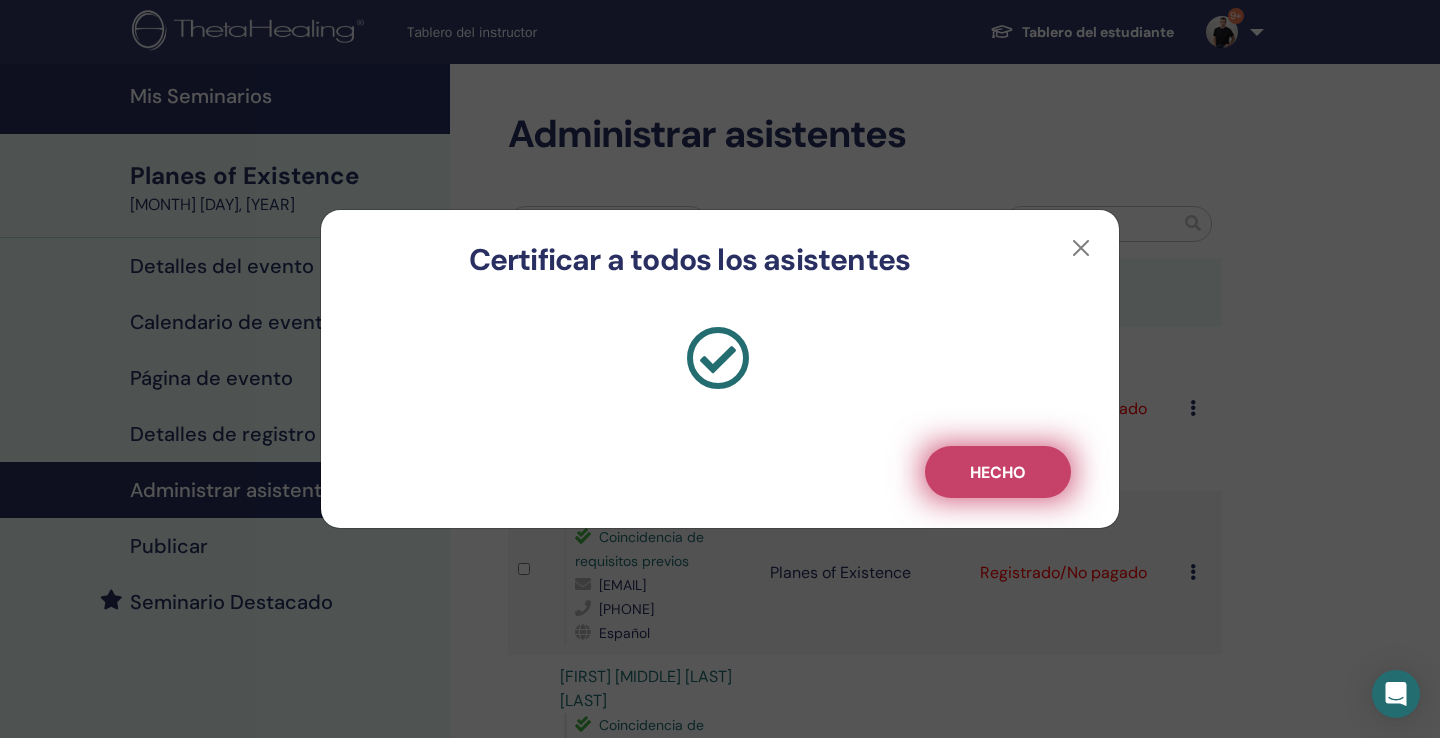 click on "Hecho" at bounding box center (998, 472) 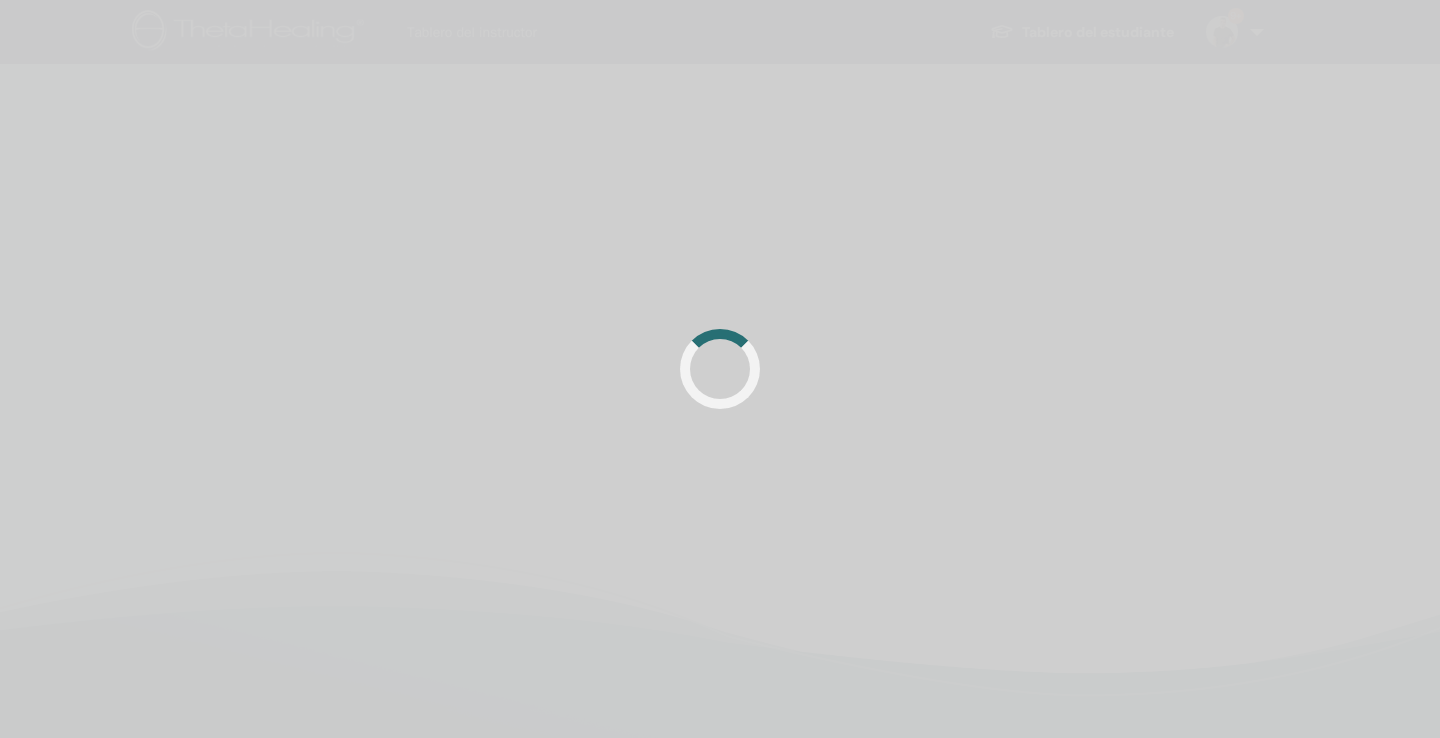 scroll, scrollTop: 0, scrollLeft: 0, axis: both 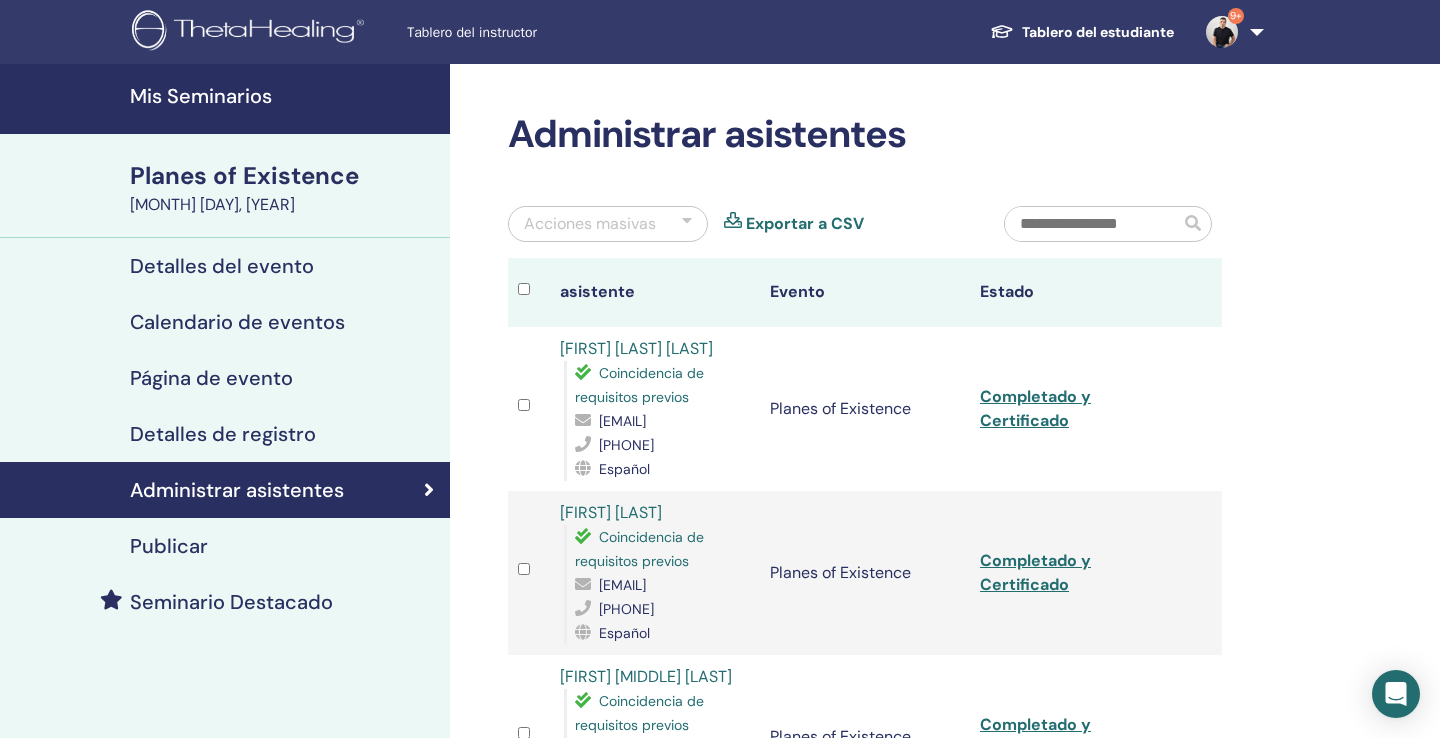 click on "Mis Seminarios" at bounding box center [284, 96] 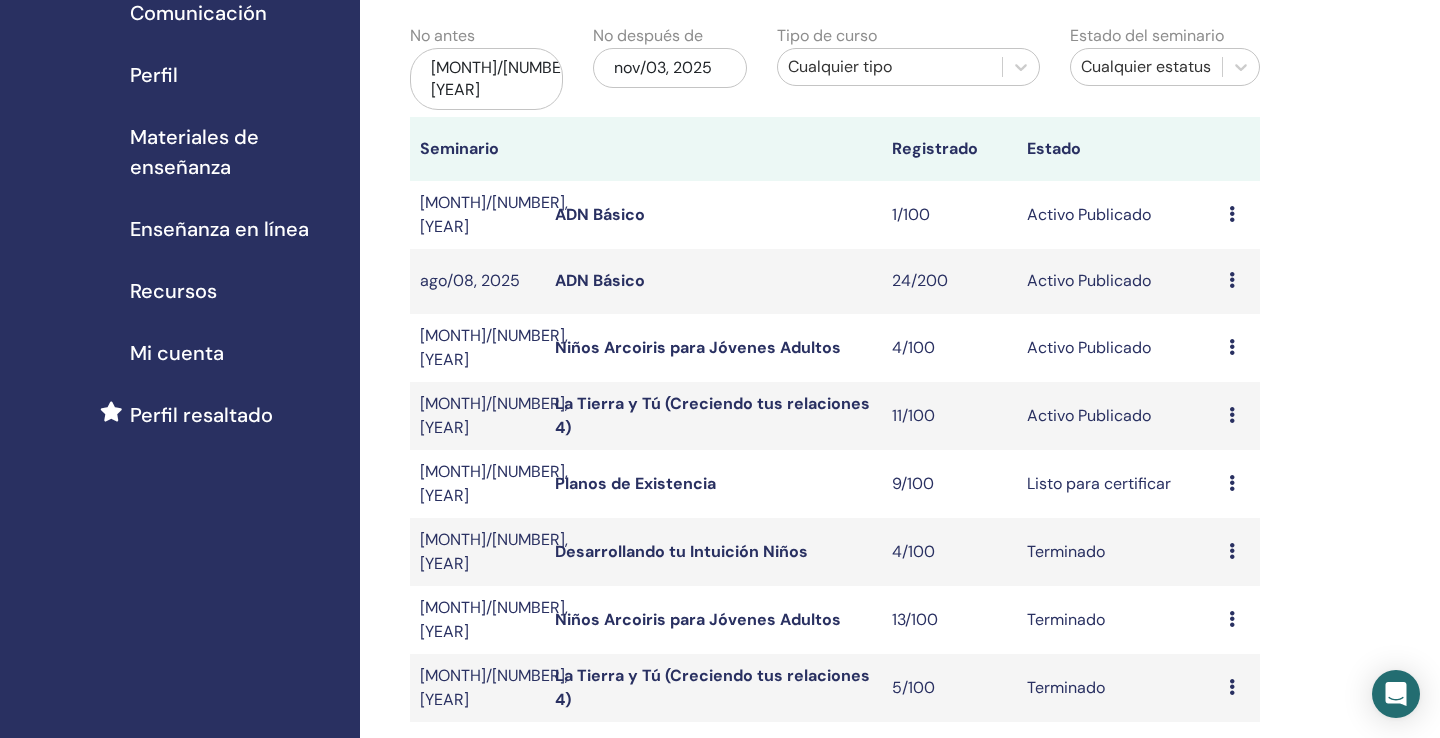 scroll, scrollTop: 208, scrollLeft: 0, axis: vertical 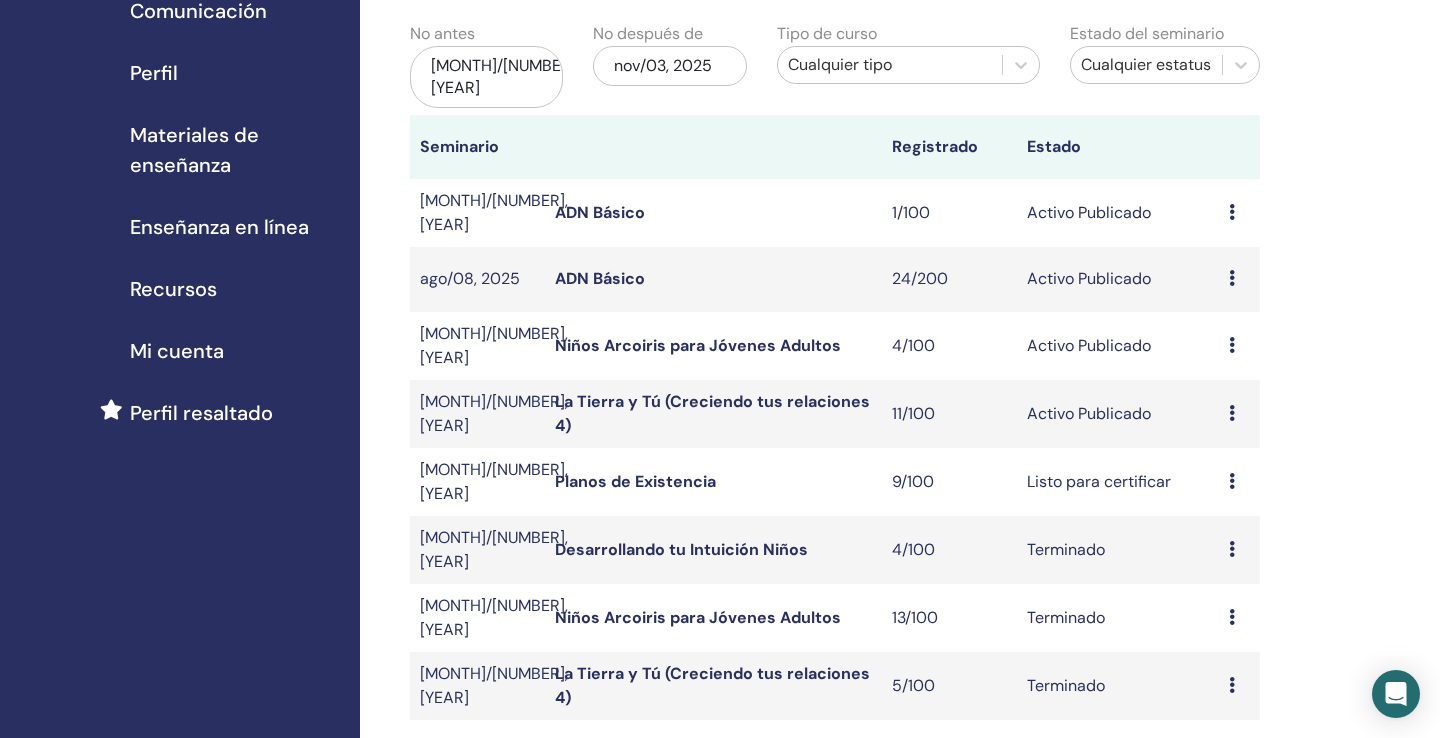 click on "Niños Arcoiris para Jóvenes Adultos" at bounding box center (698, 617) 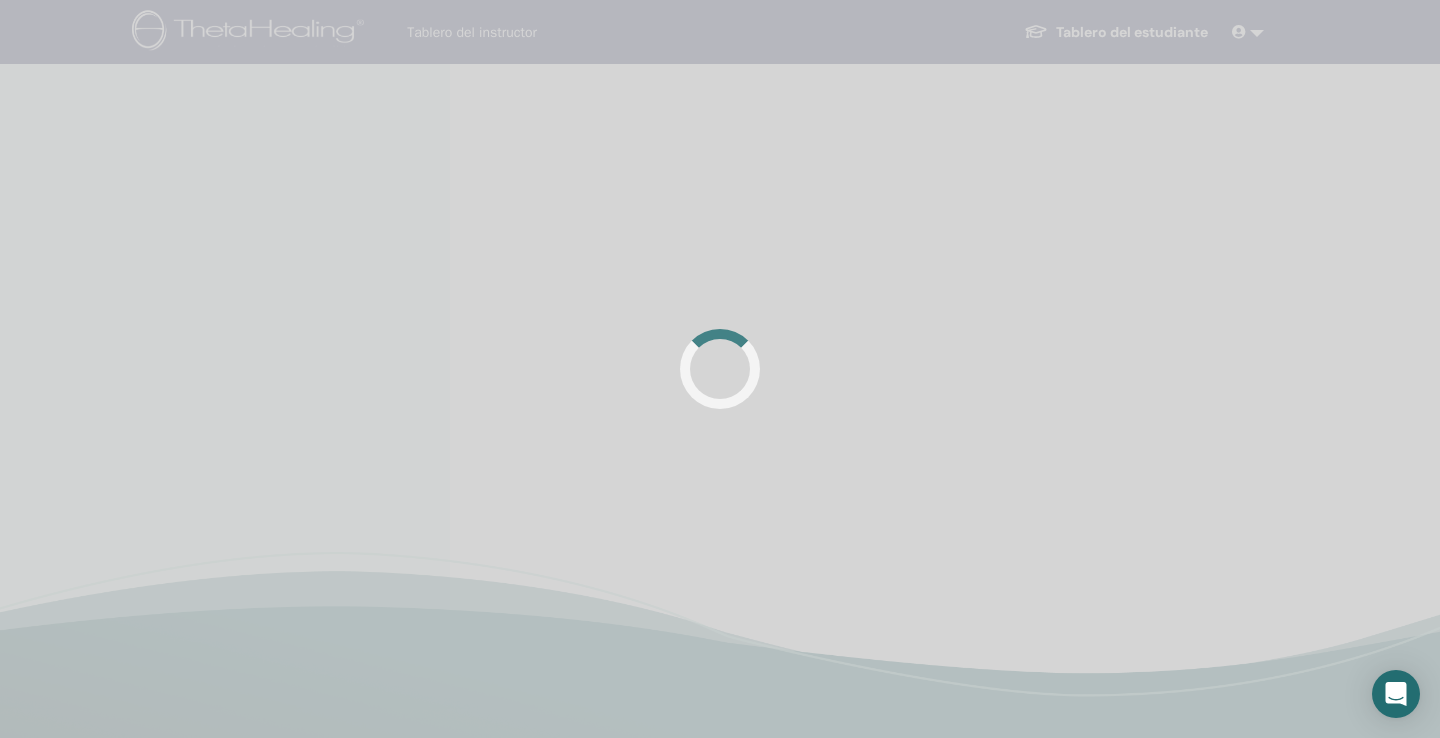 scroll, scrollTop: 0, scrollLeft: 0, axis: both 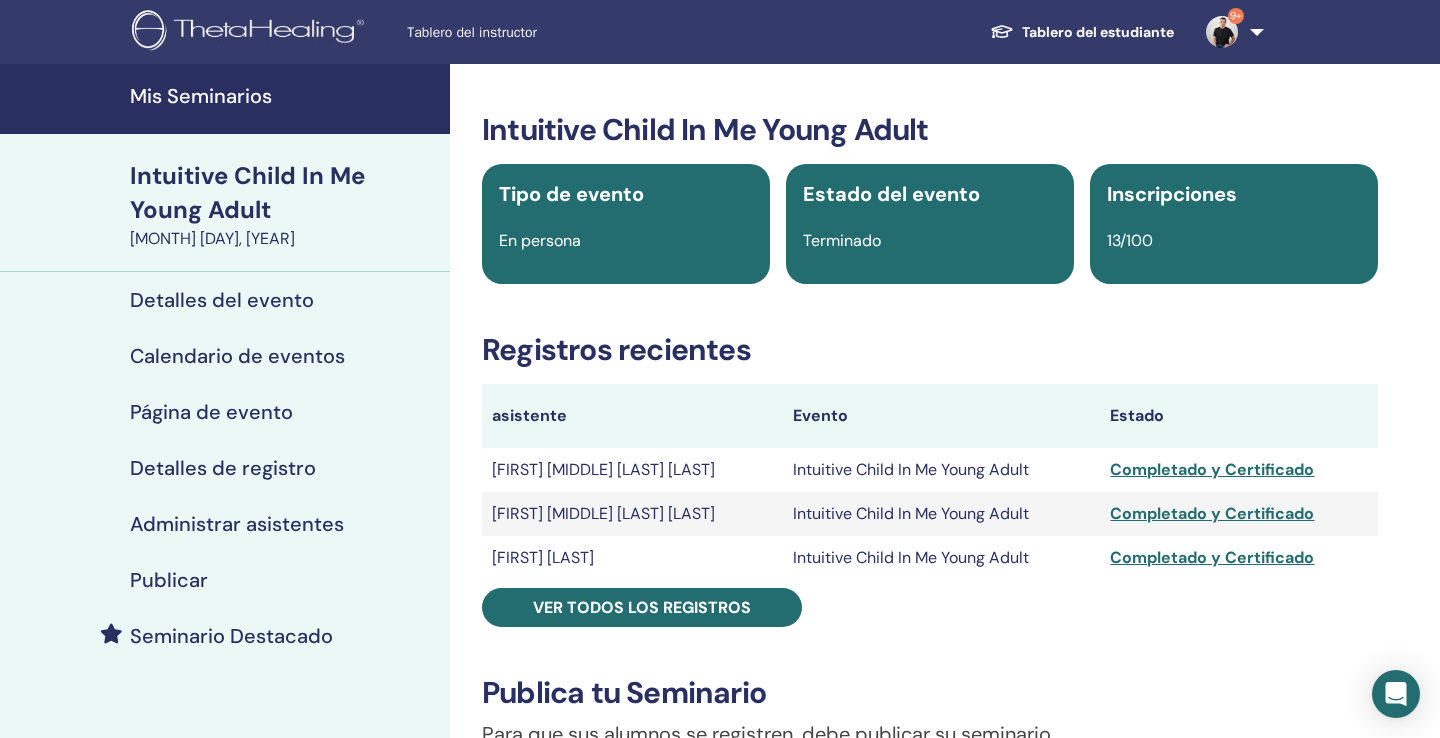 click on "Mis Seminarios" at bounding box center (284, 96) 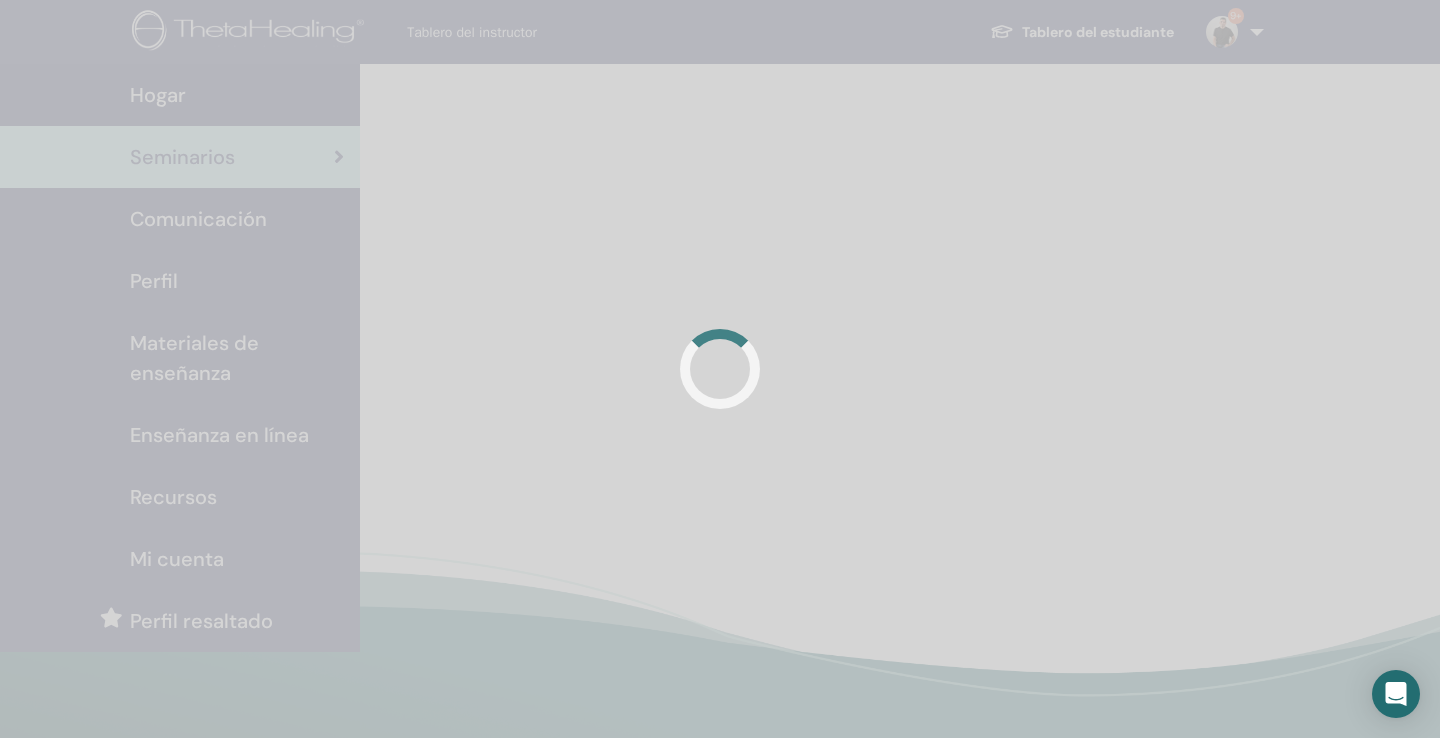 scroll, scrollTop: 0, scrollLeft: 0, axis: both 